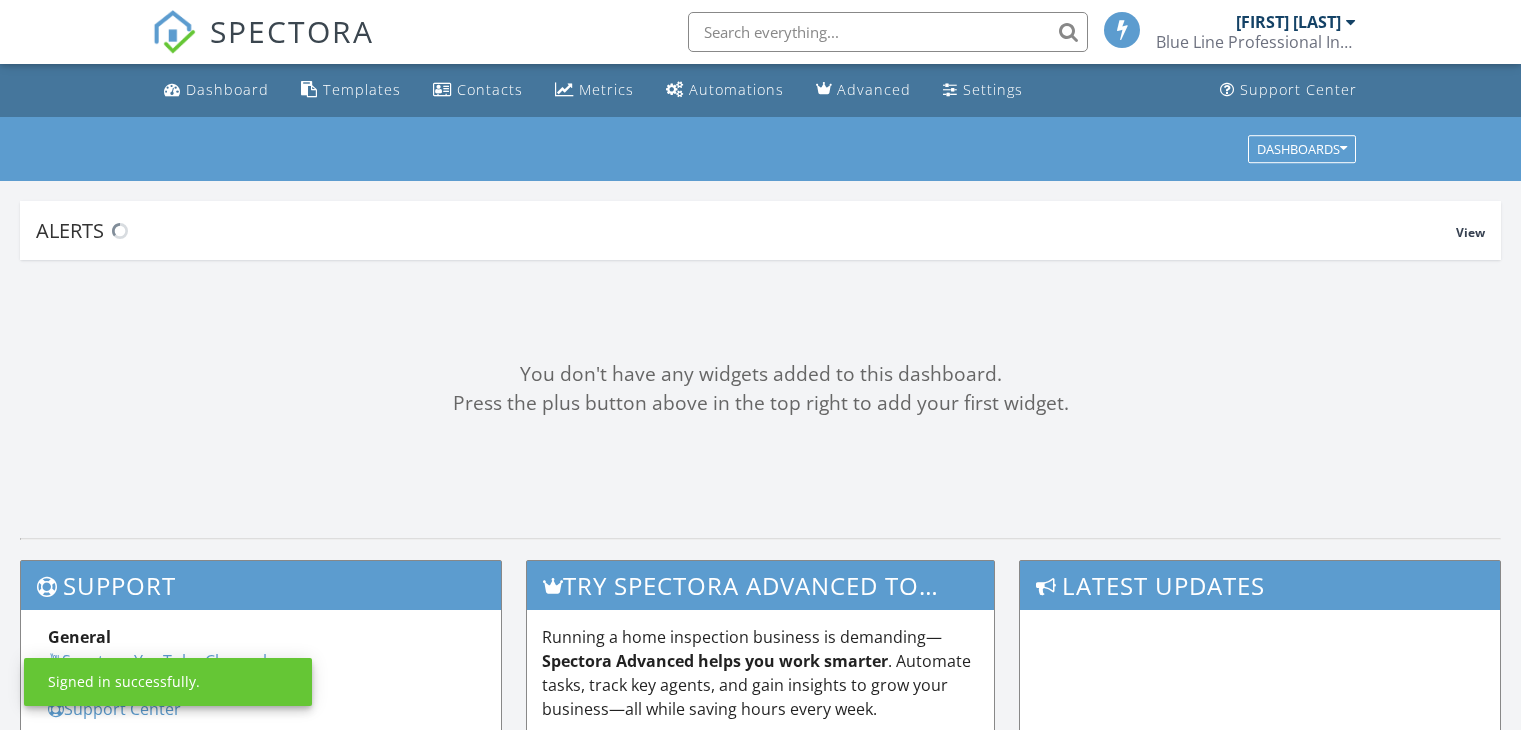 scroll, scrollTop: 0, scrollLeft: 0, axis: both 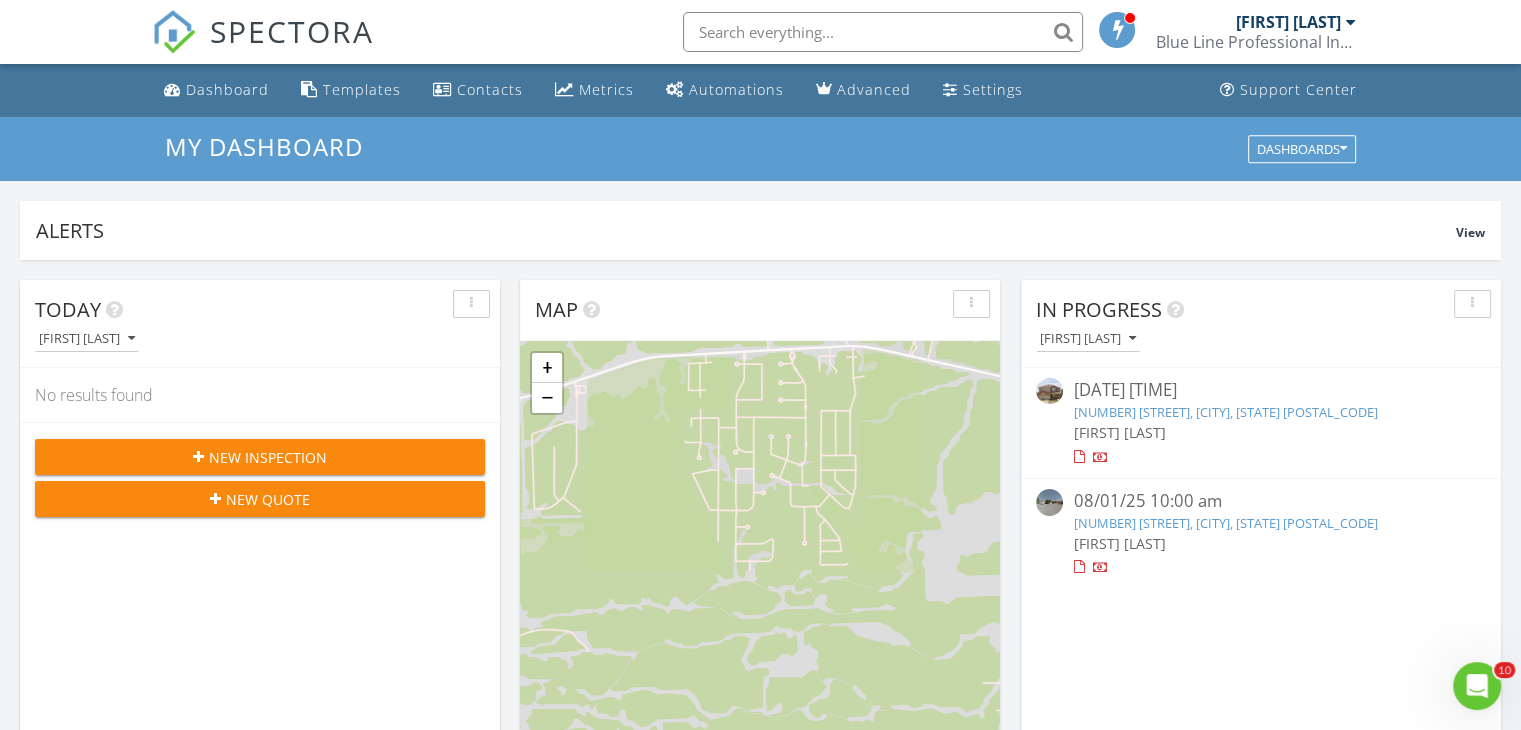 click on "[NUMBER] [STREET], [CITY], [STATE] [POSTAL_CODE]" at bounding box center (1225, 412) 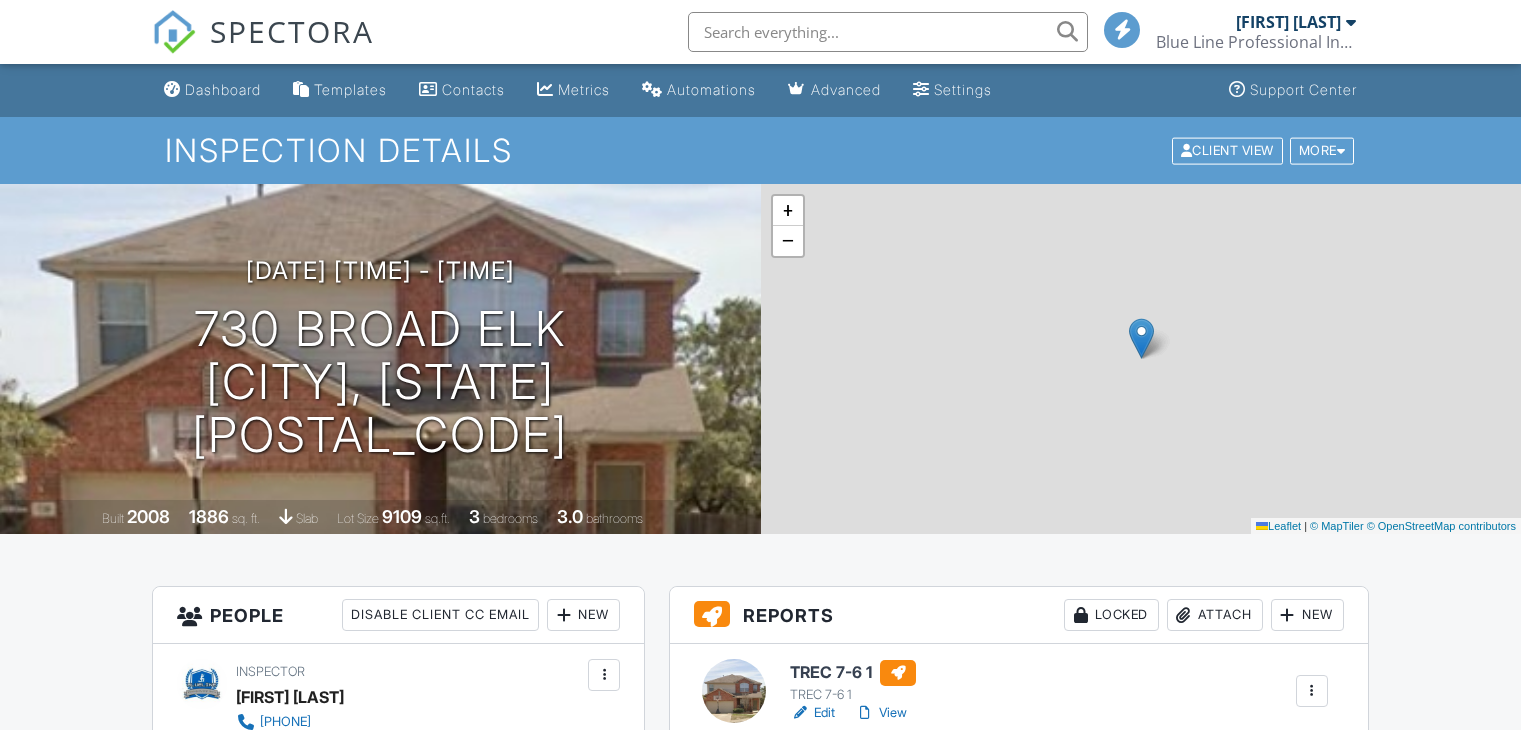 scroll, scrollTop: 0, scrollLeft: 0, axis: both 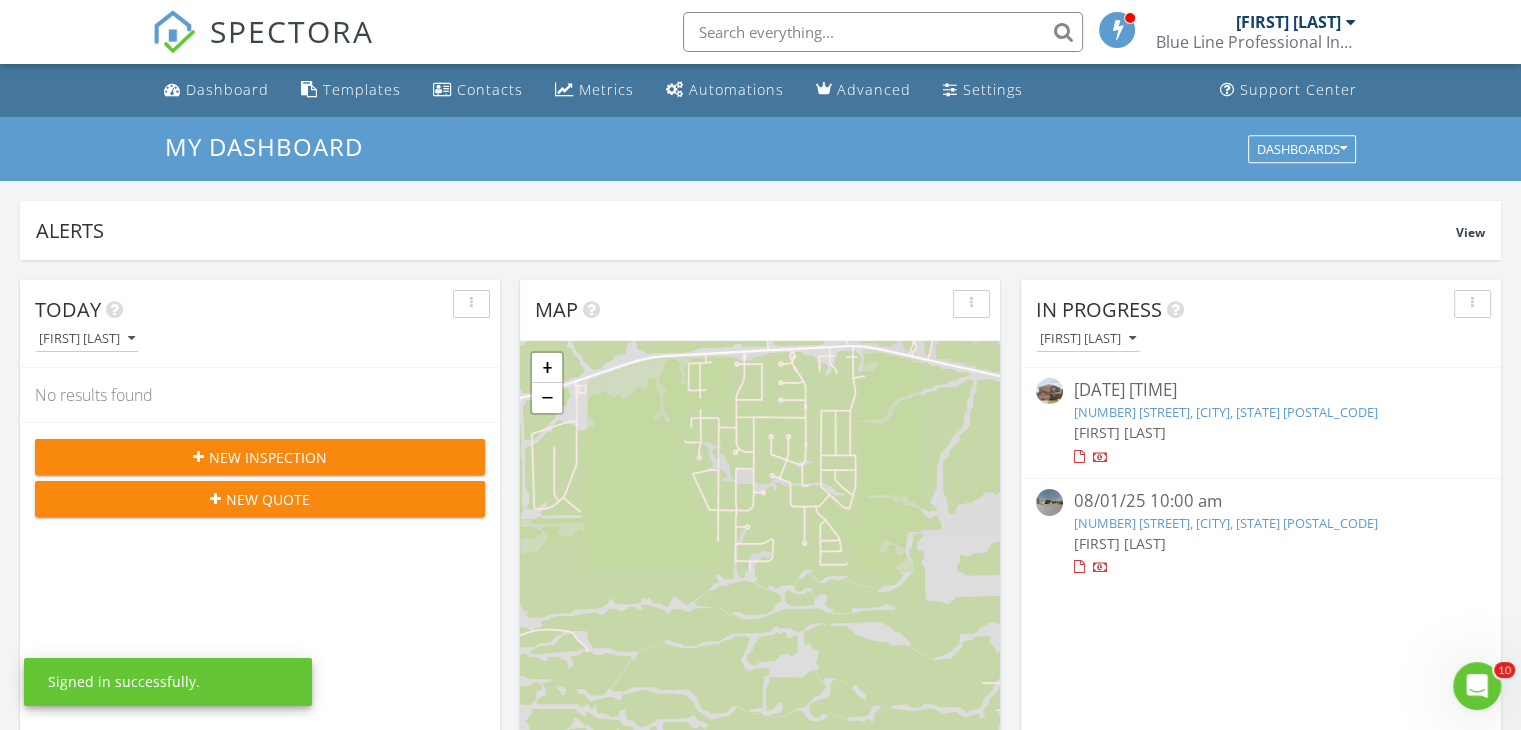 click on "08/01/25 10:00 am" at bounding box center [1260, 501] 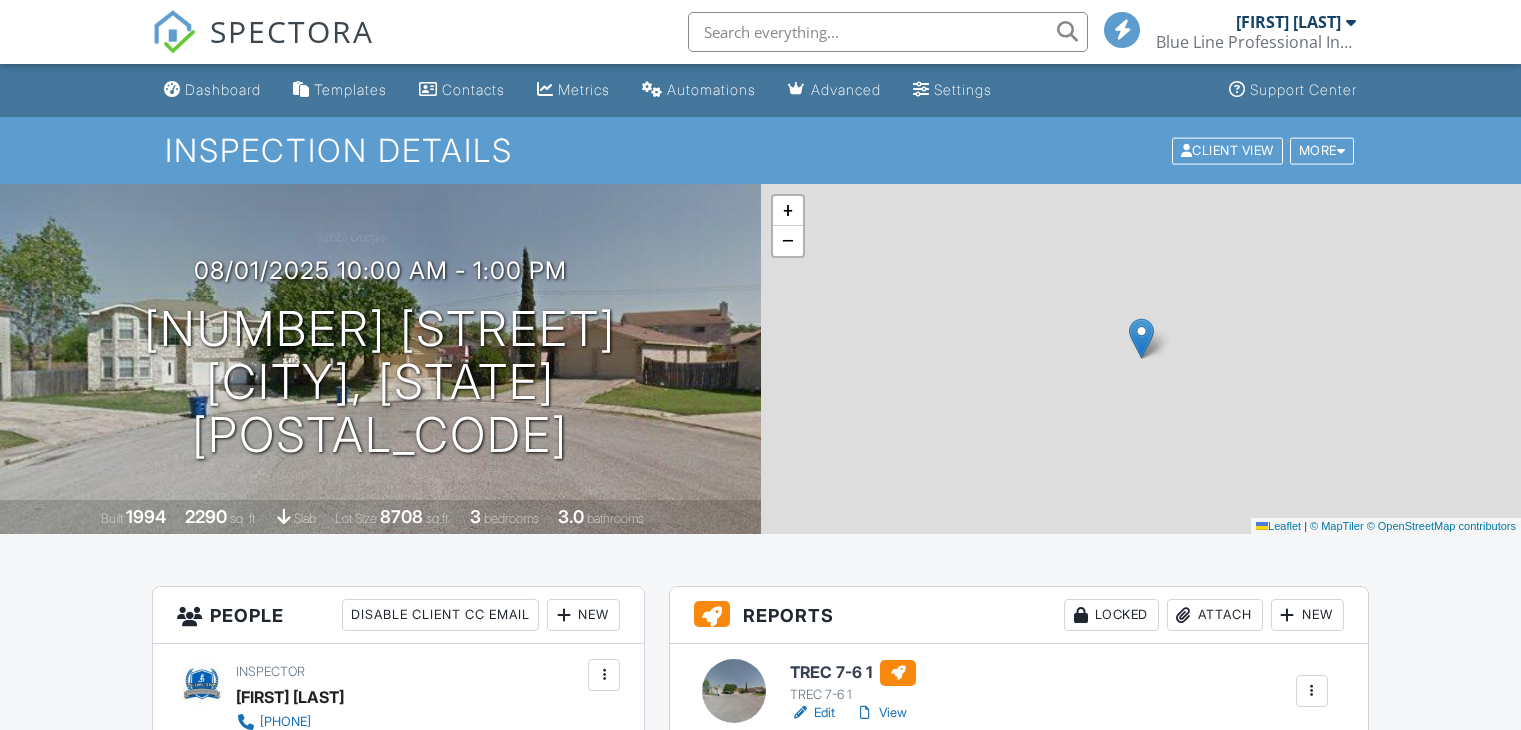 scroll, scrollTop: 0, scrollLeft: 0, axis: both 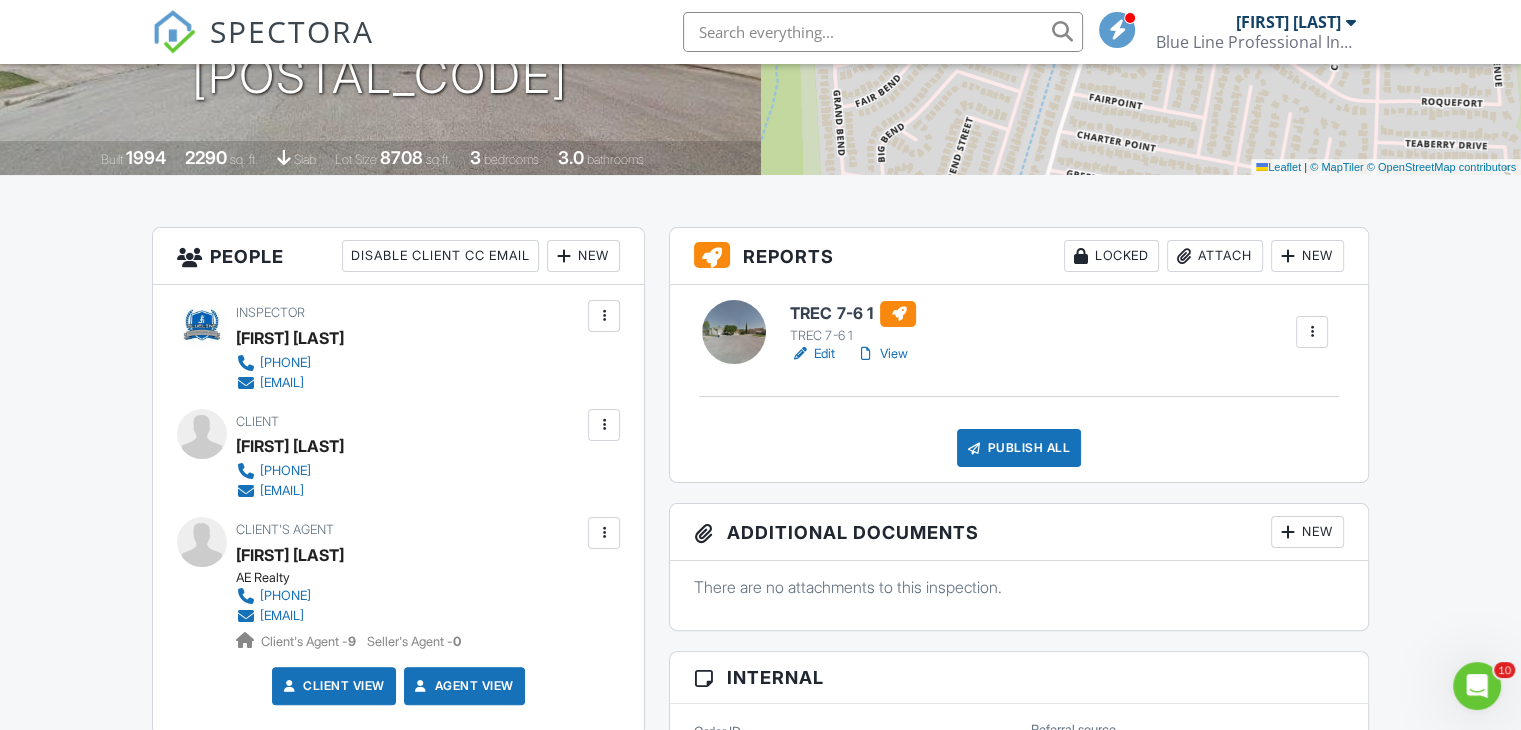 click at bounding box center (604, 533) 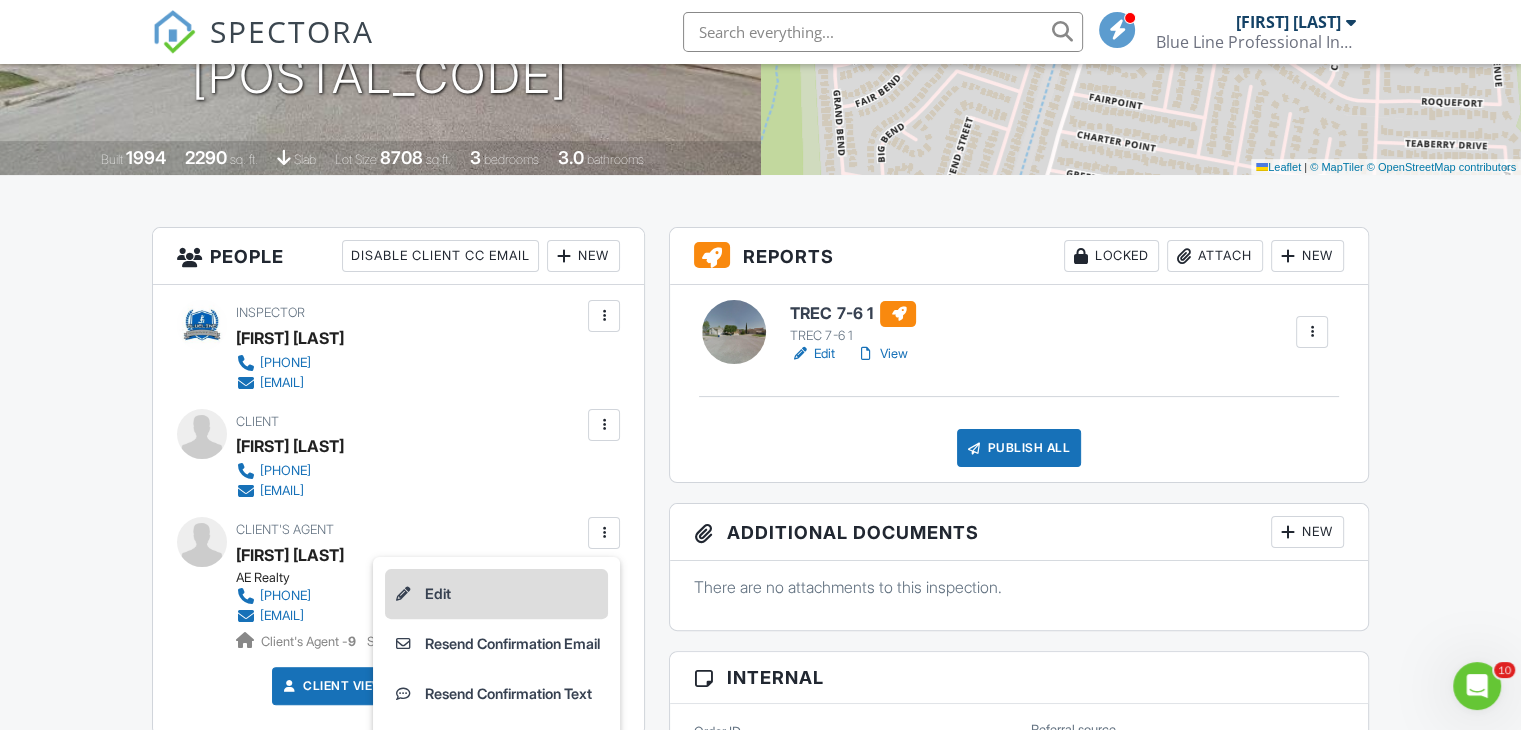 click on "Edit" at bounding box center (496, 594) 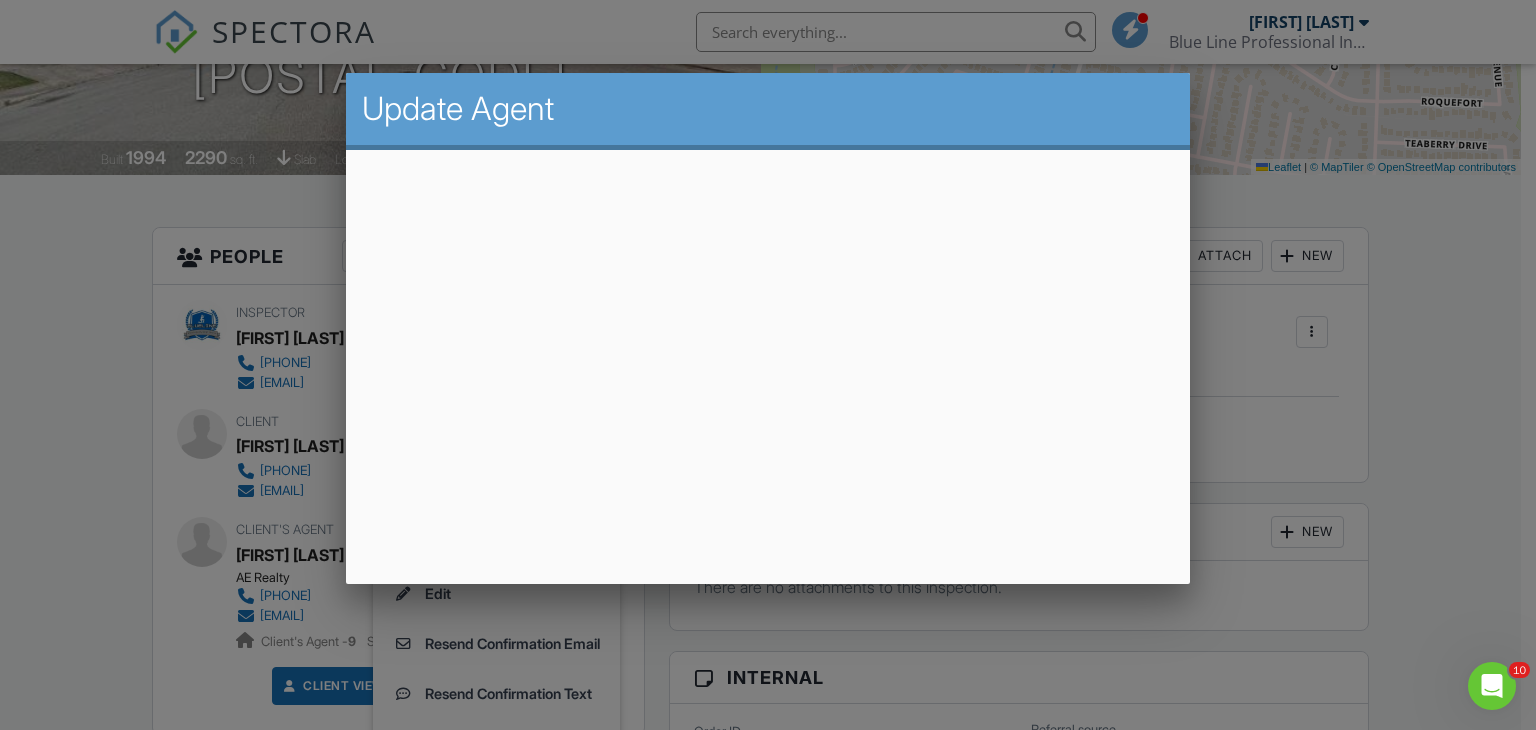 click at bounding box center (768, 356) 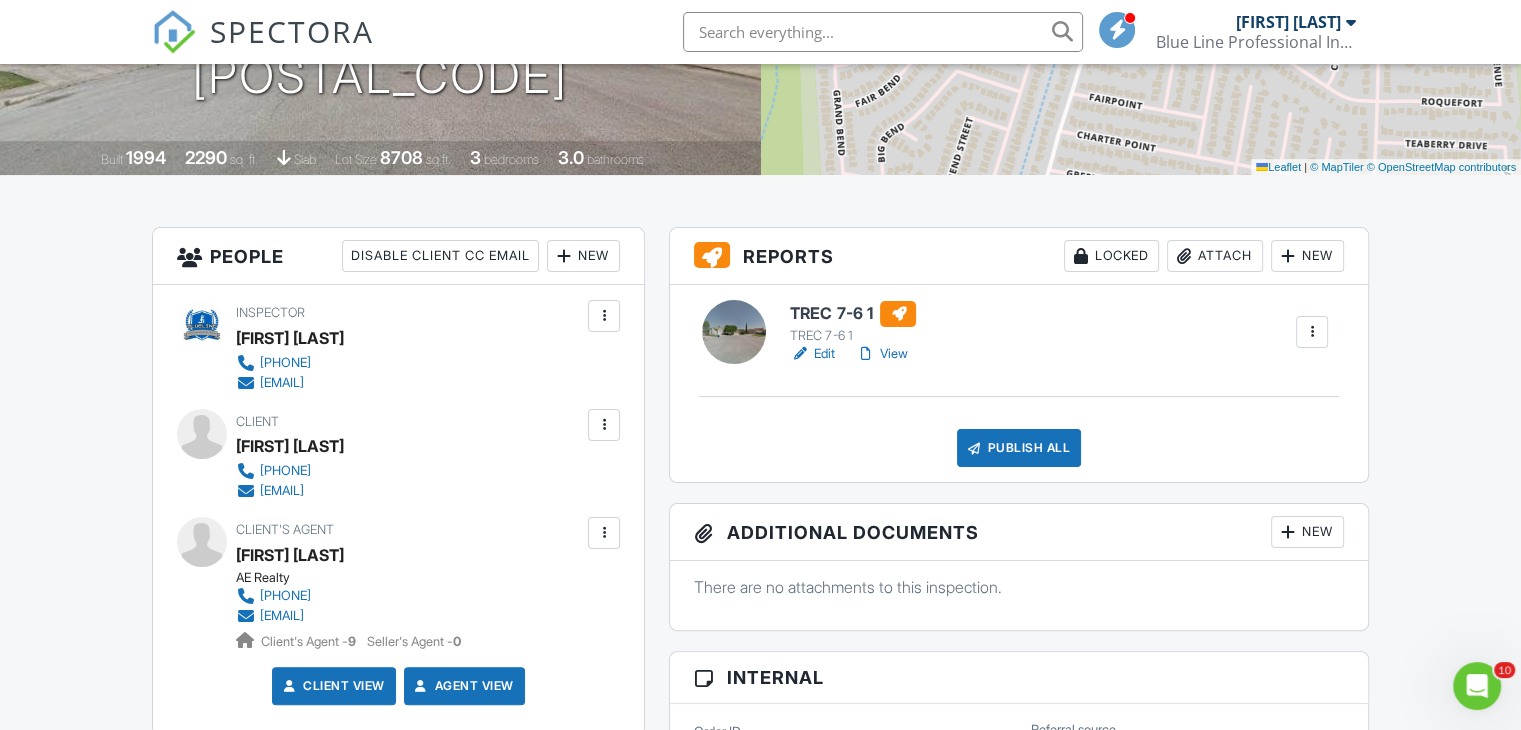 click at bounding box center (604, 533) 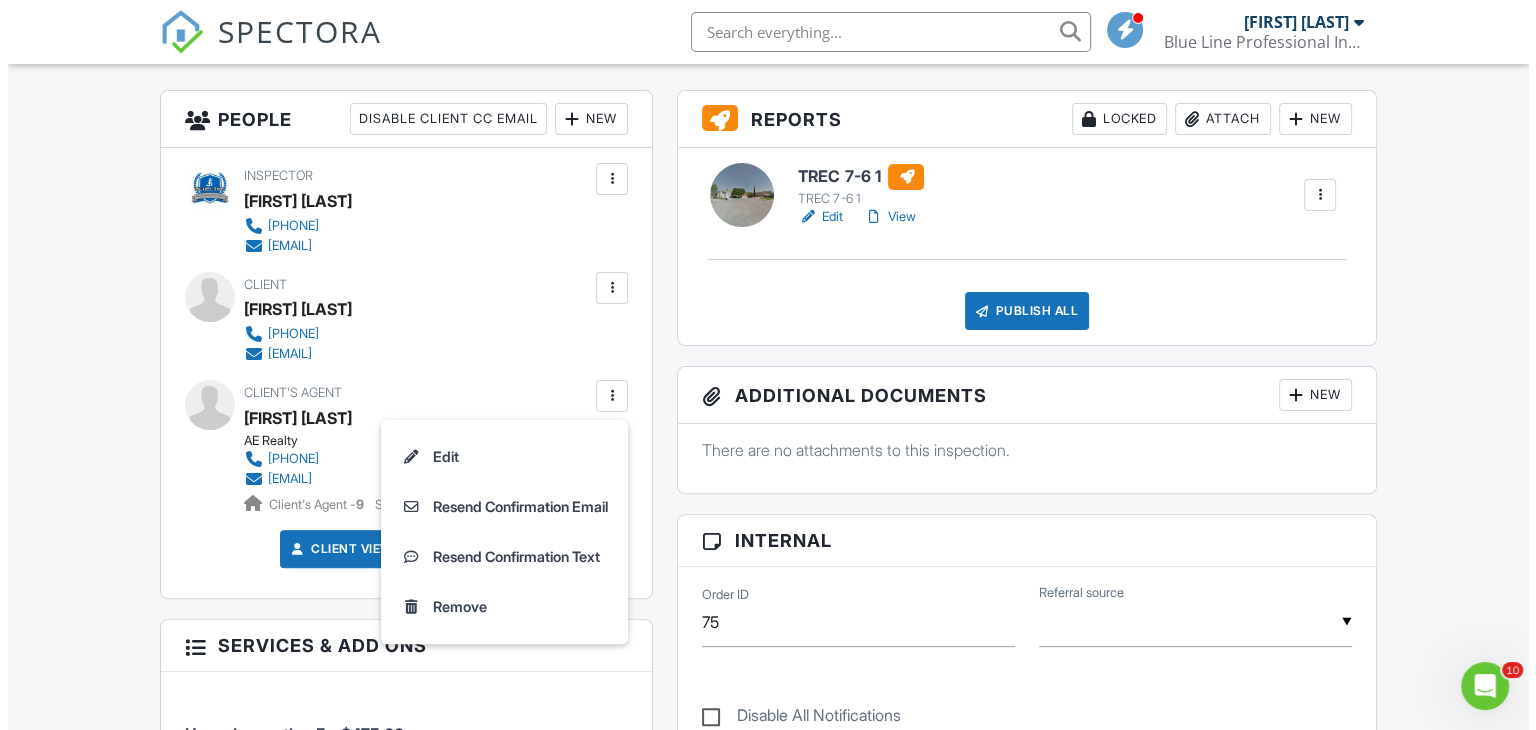 scroll, scrollTop: 512, scrollLeft: 0, axis: vertical 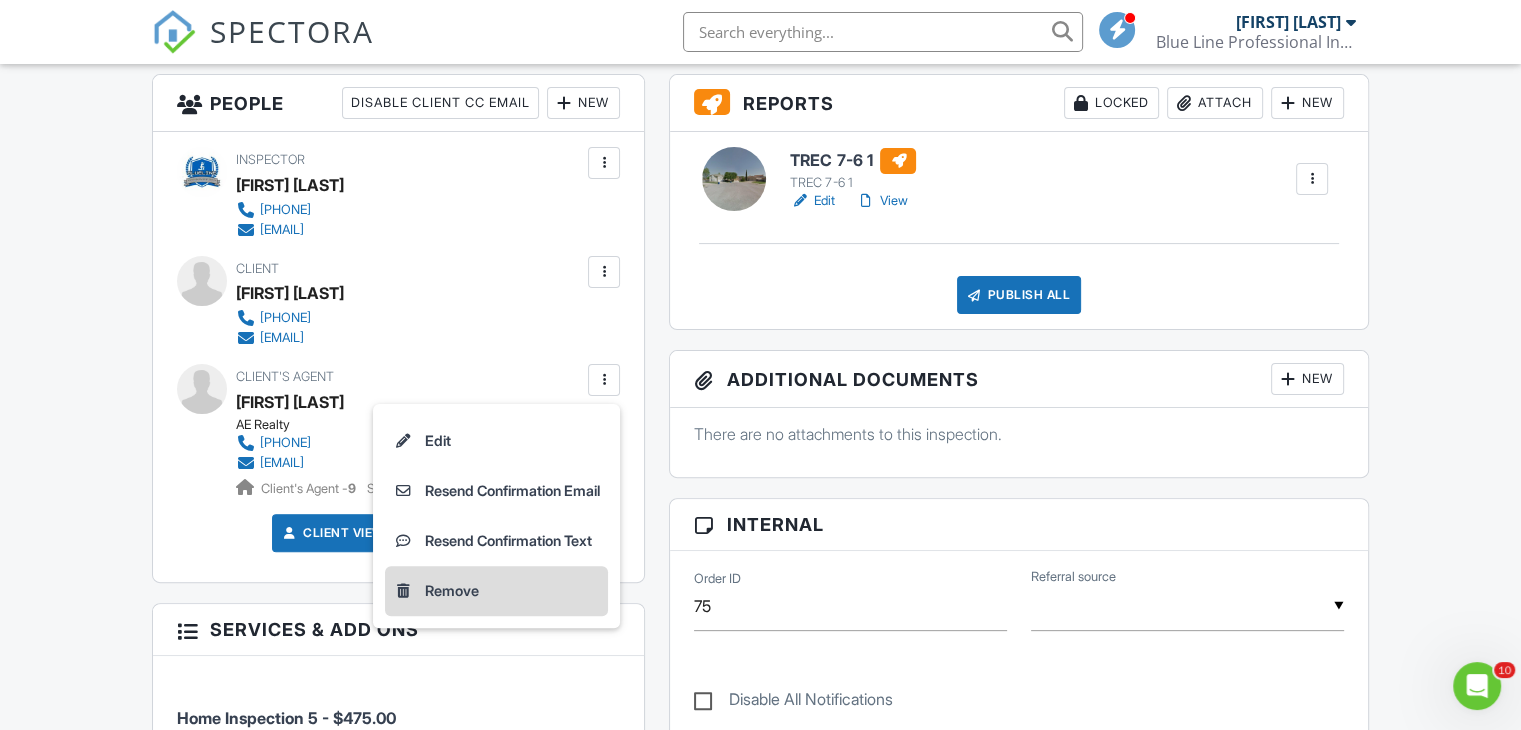click on "Remove" at bounding box center [496, 591] 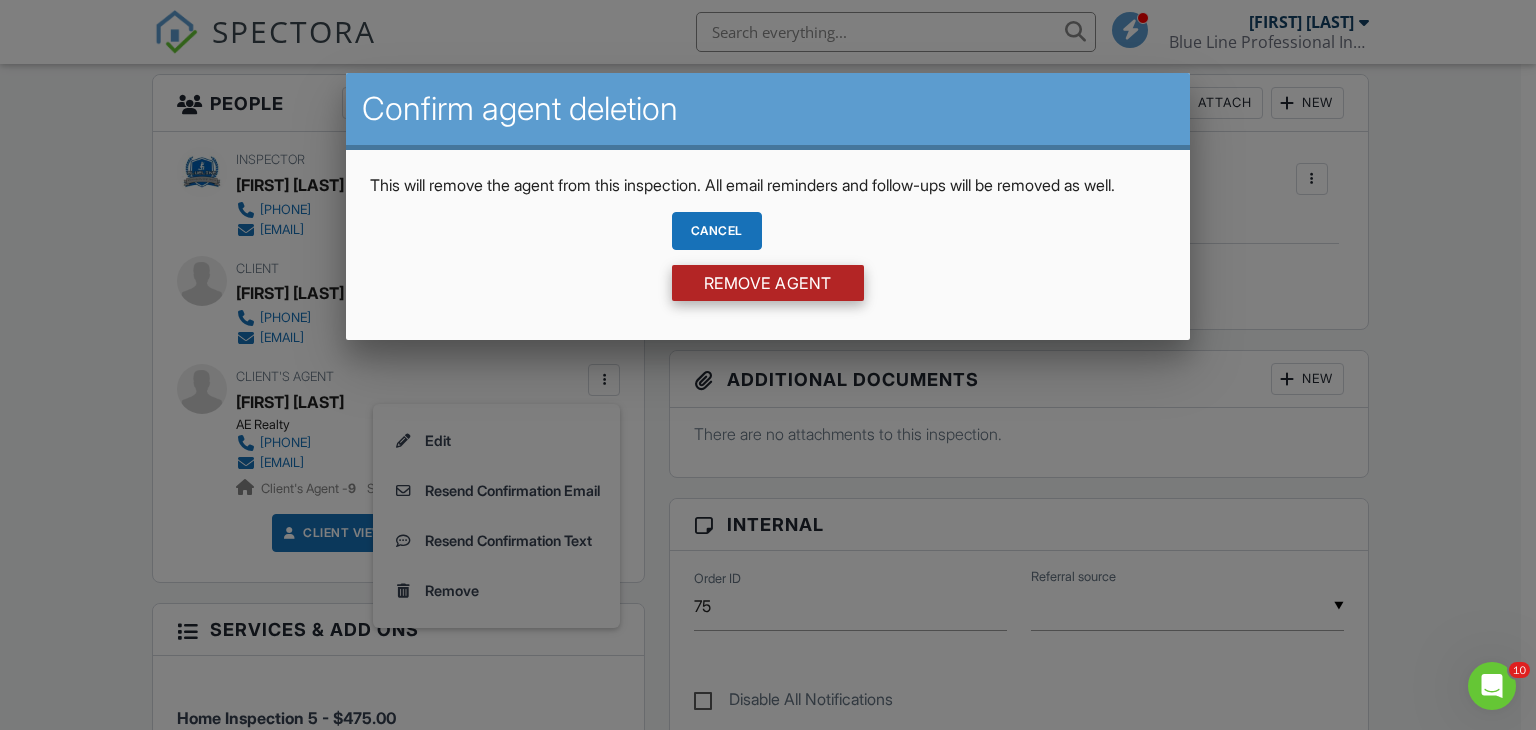drag, startPoint x: 838, startPoint y: 273, endPoint x: 820, endPoint y: 294, distance: 27.658634 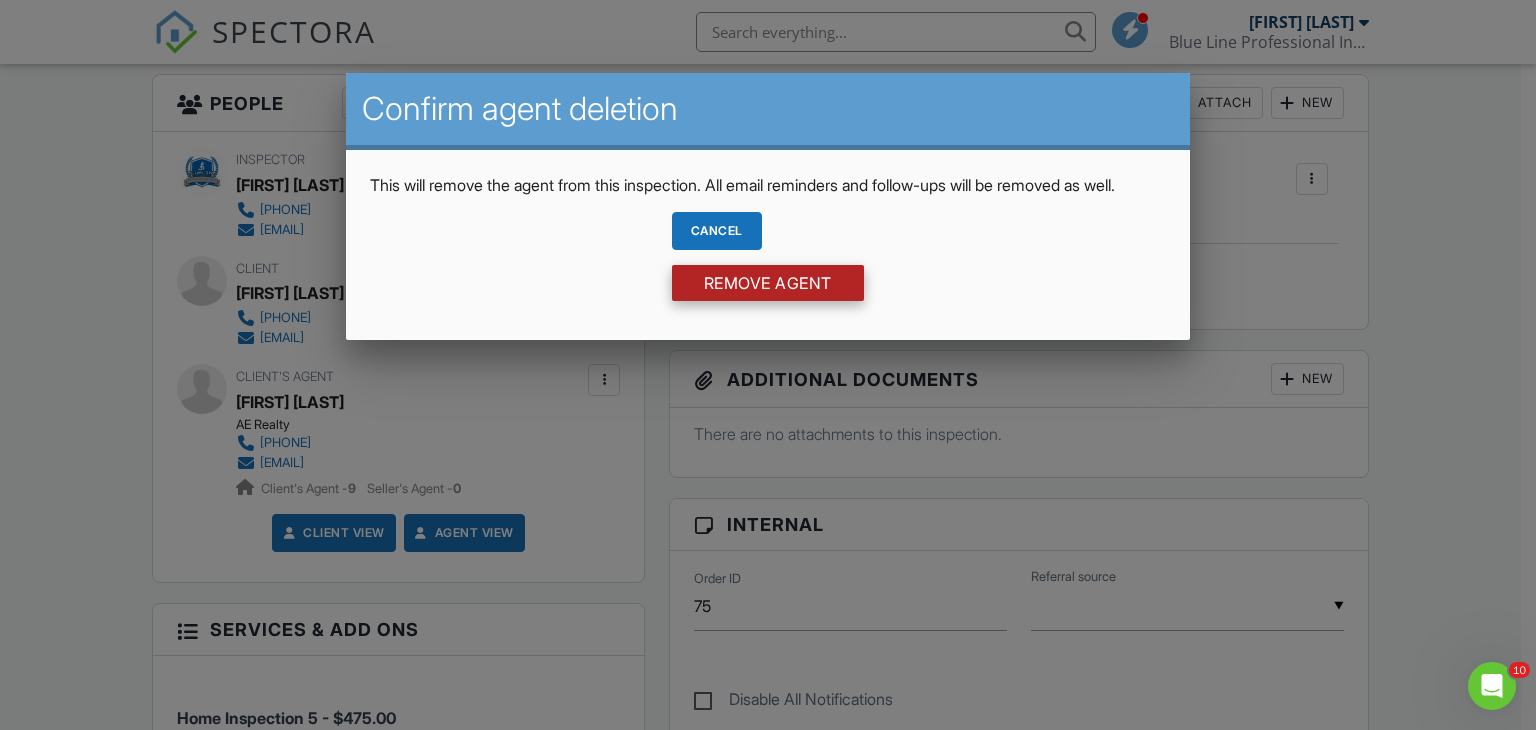 click on "Remove Agent" at bounding box center [768, 283] 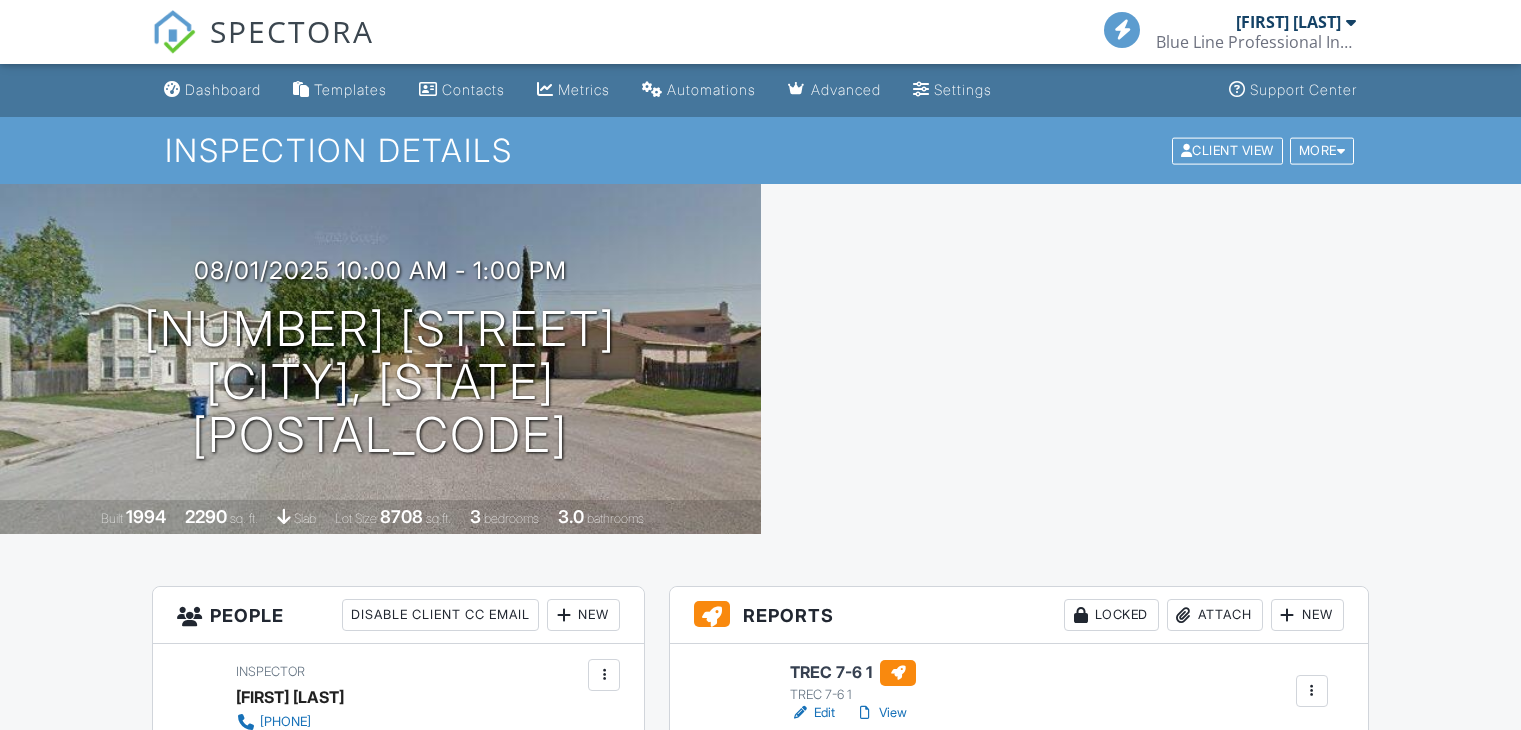 scroll, scrollTop: 0, scrollLeft: 0, axis: both 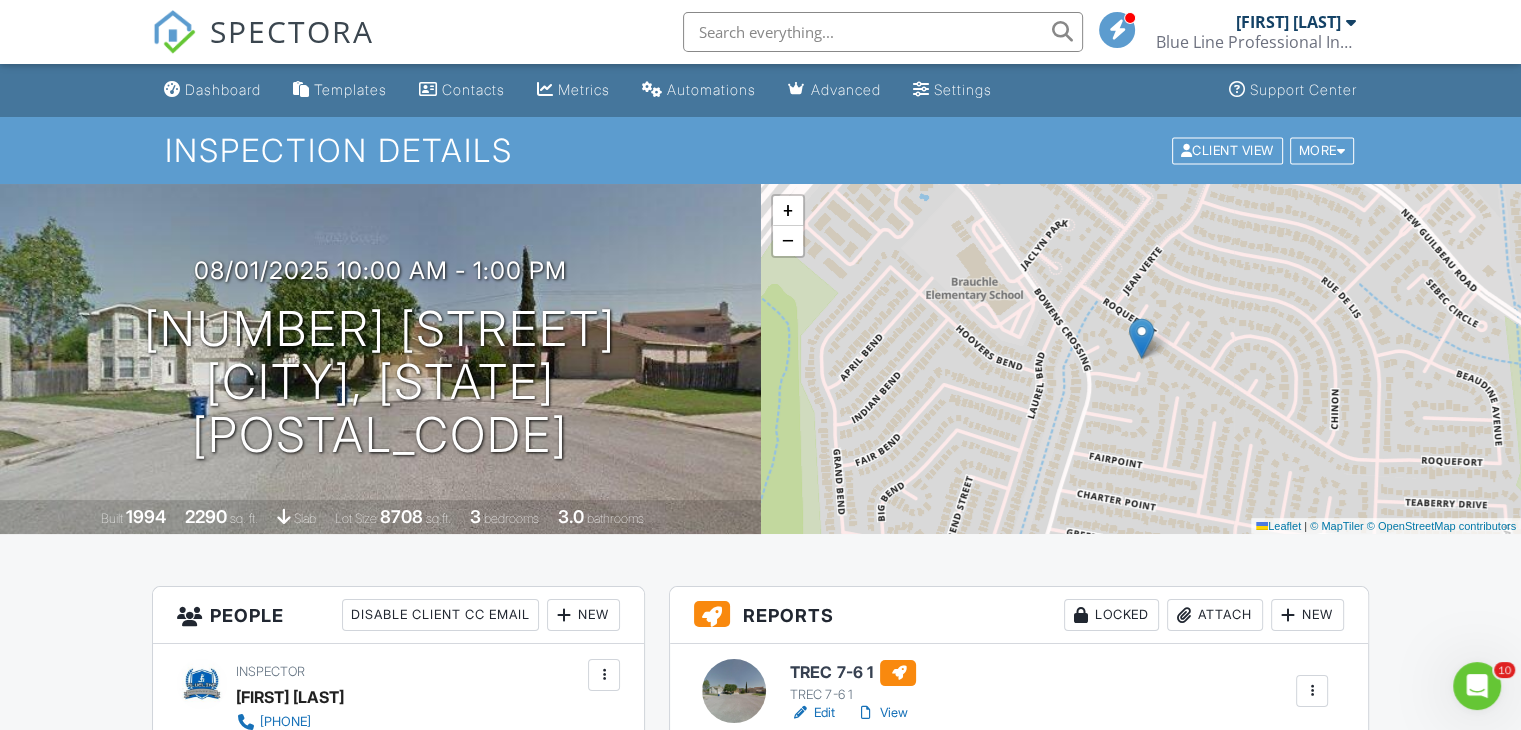 click on "+ −  Leaflet   |   © MapTiler   © OpenStreetMap contributors" at bounding box center [1141, 359] 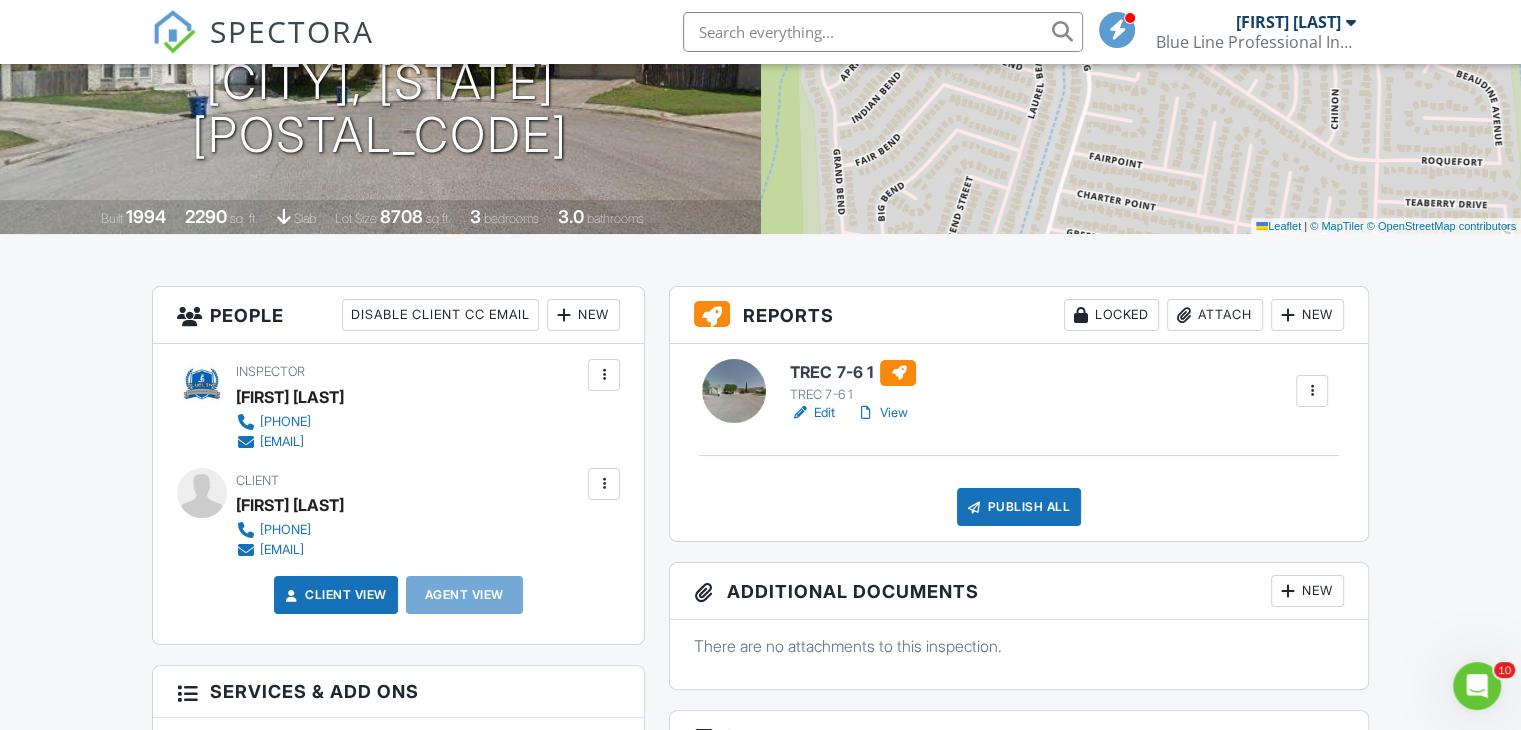 scroll, scrollTop: 359, scrollLeft: 0, axis: vertical 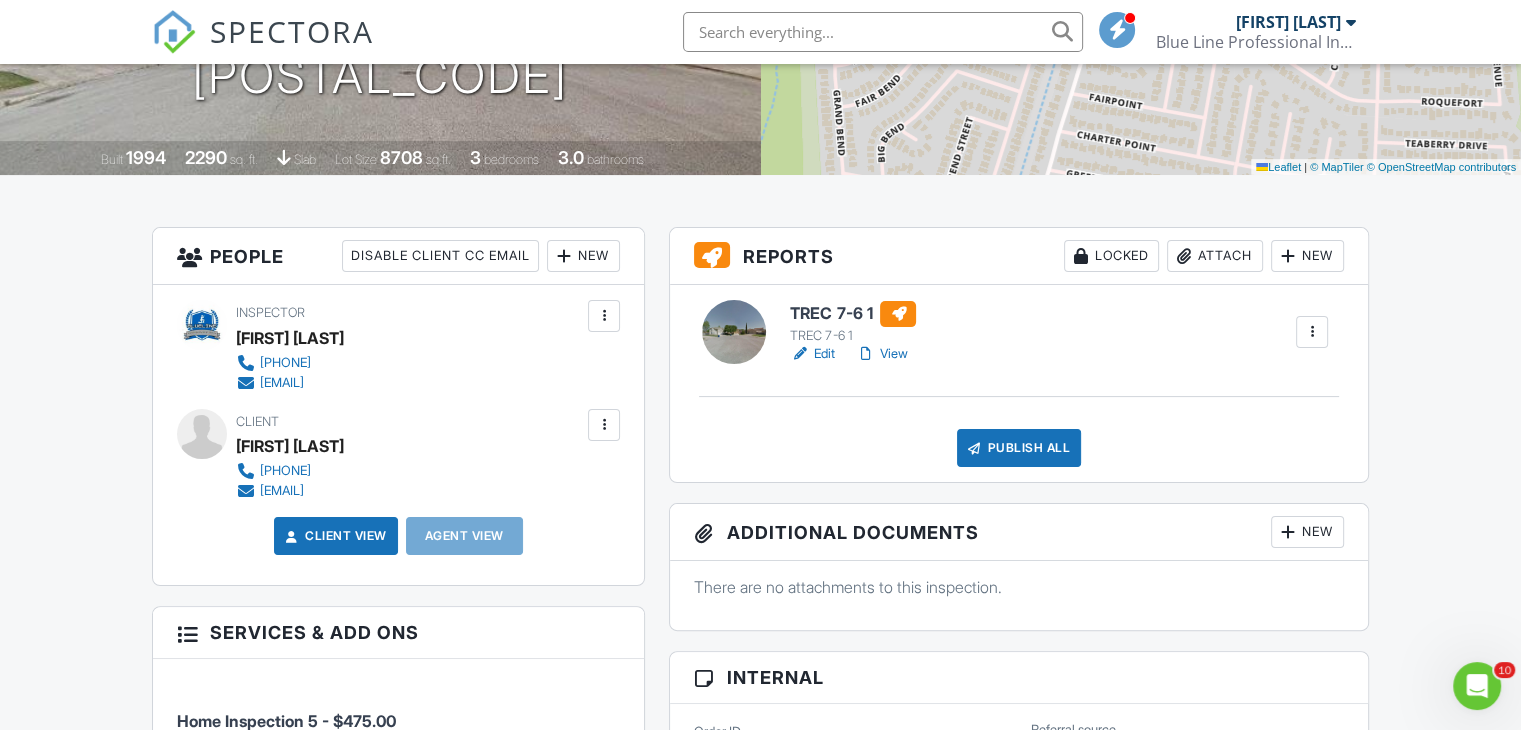 click on "Edit" at bounding box center (812, 354) 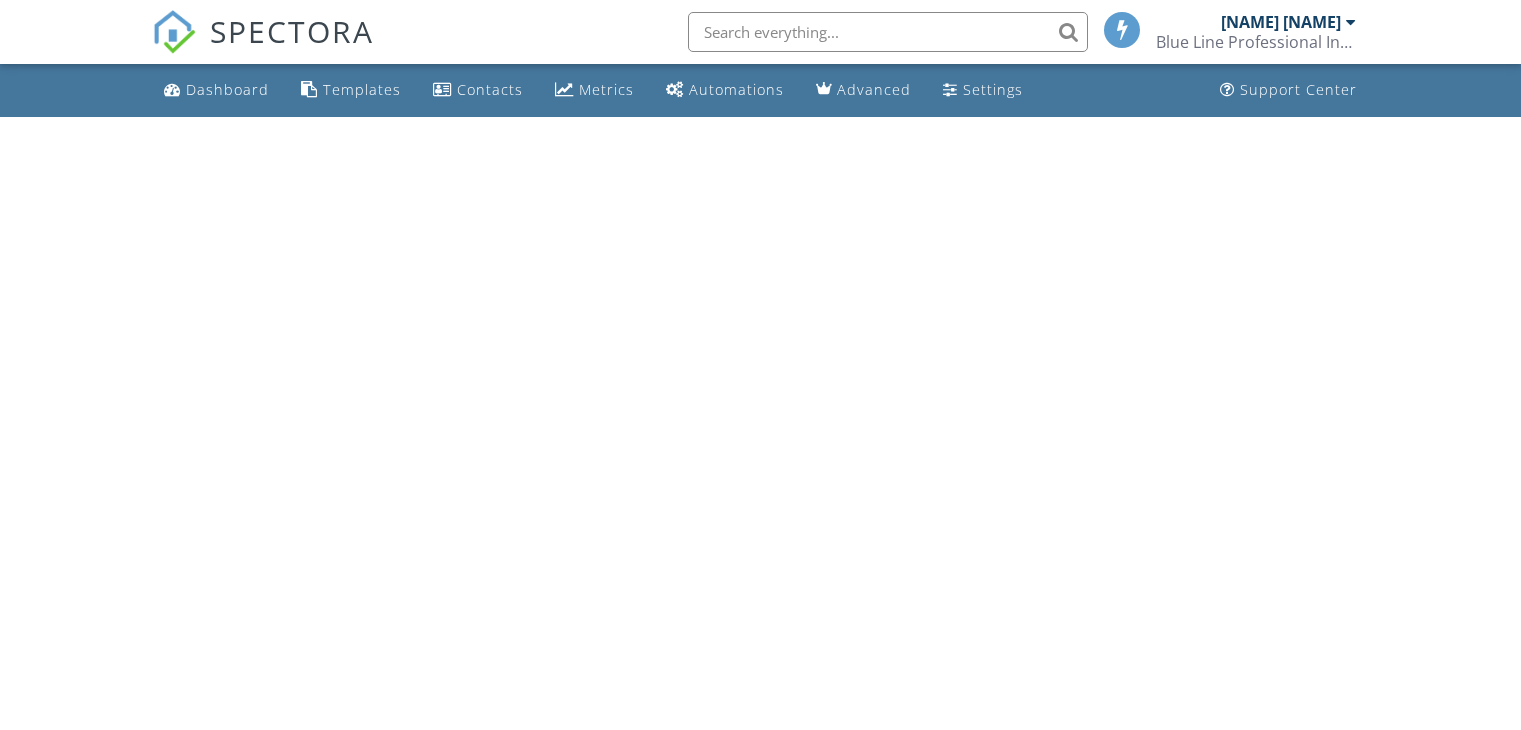 scroll, scrollTop: 0, scrollLeft: 0, axis: both 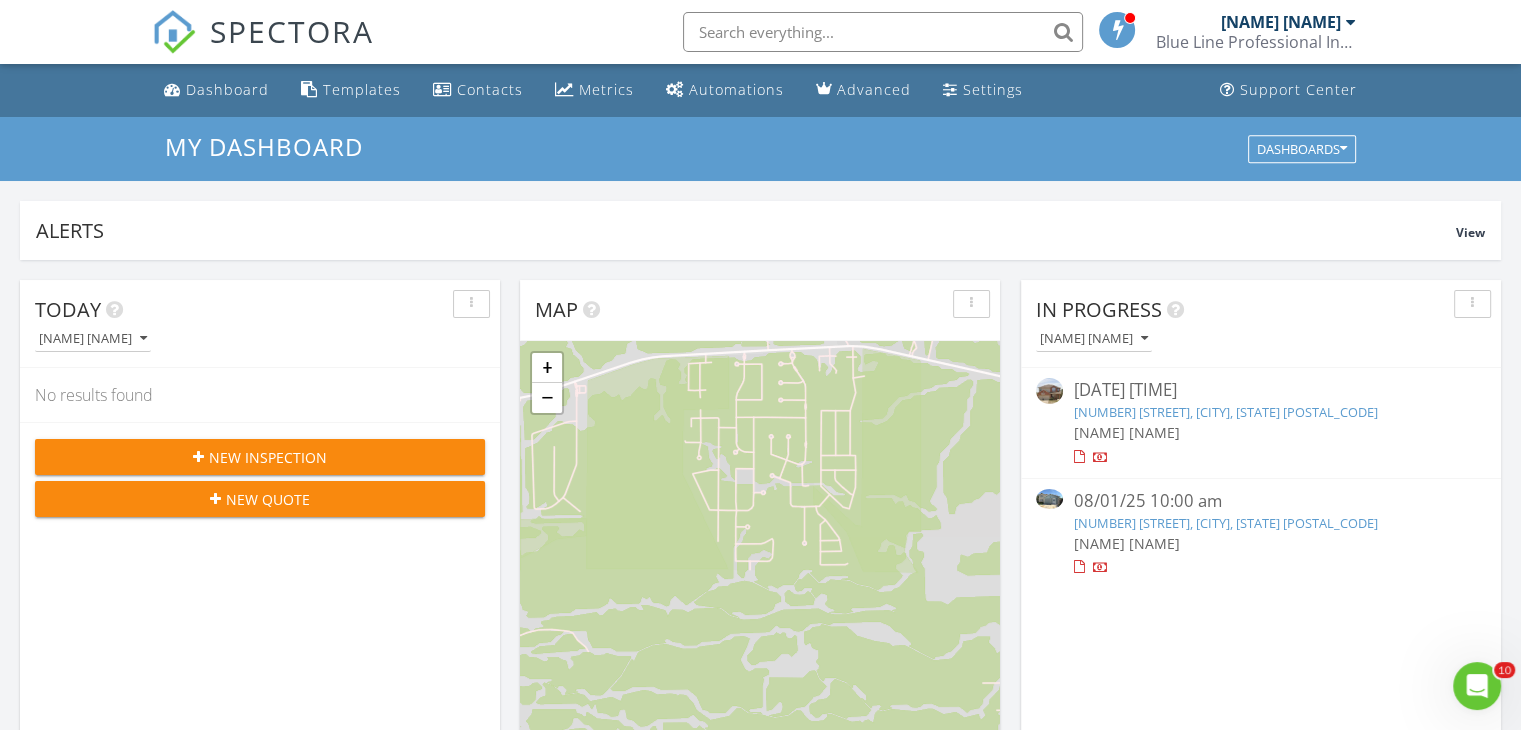 click on "[NUMBER] [STREET], [CITY], [STATE] [POSTAL_CODE]" at bounding box center (1225, 523) 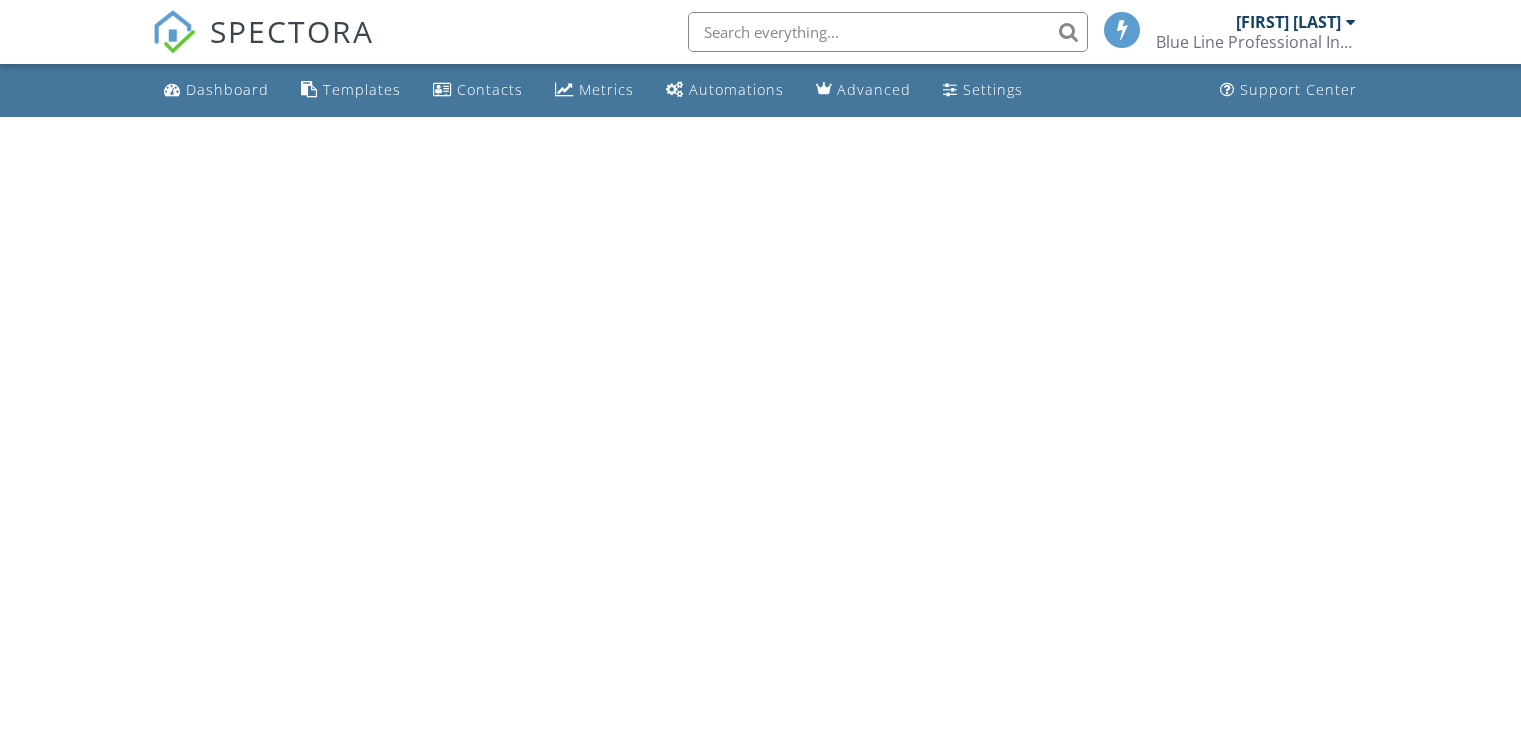 scroll, scrollTop: 0, scrollLeft: 0, axis: both 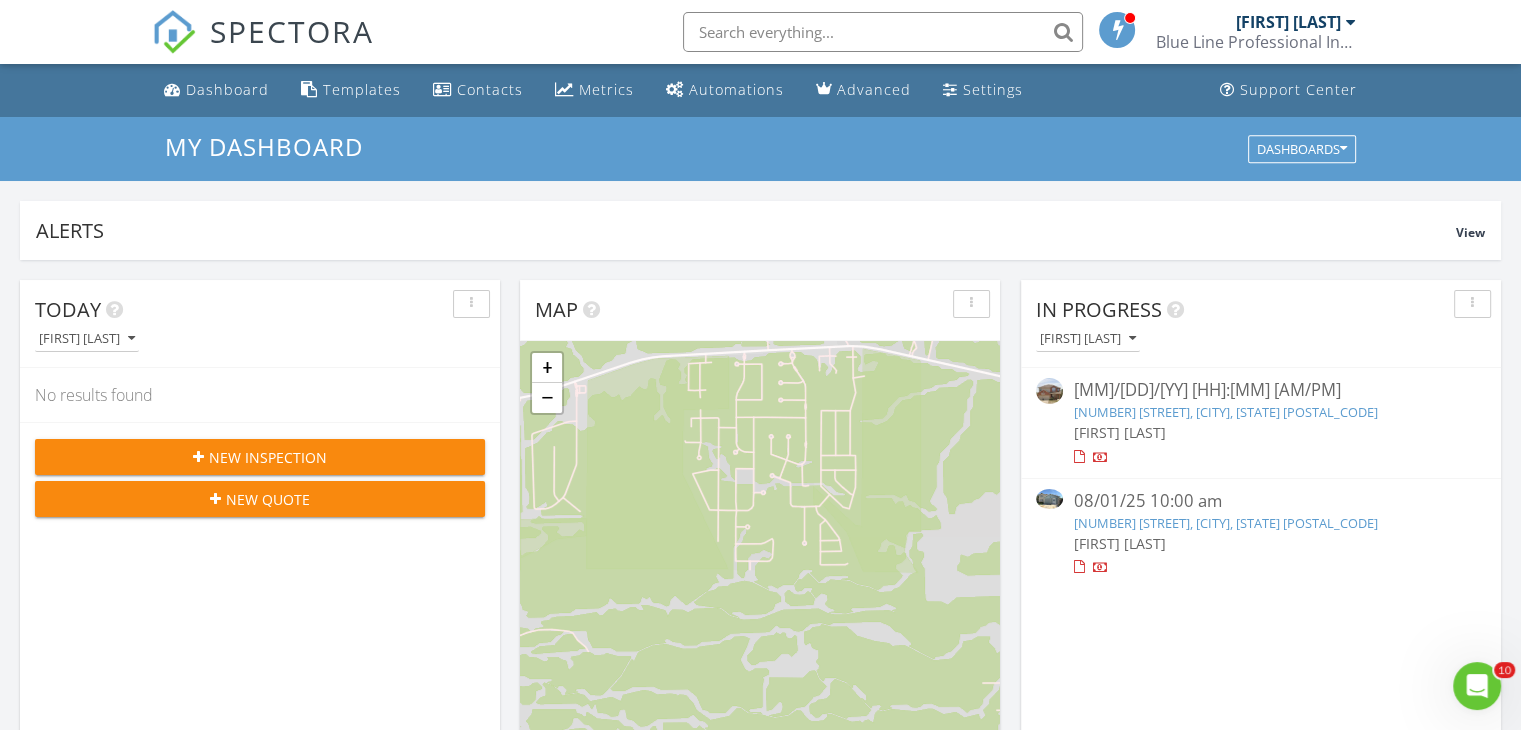 click on "[NUMBER] [STREET], [CITY], [STATE] [POSTAL_CODE]" at bounding box center (1225, 523) 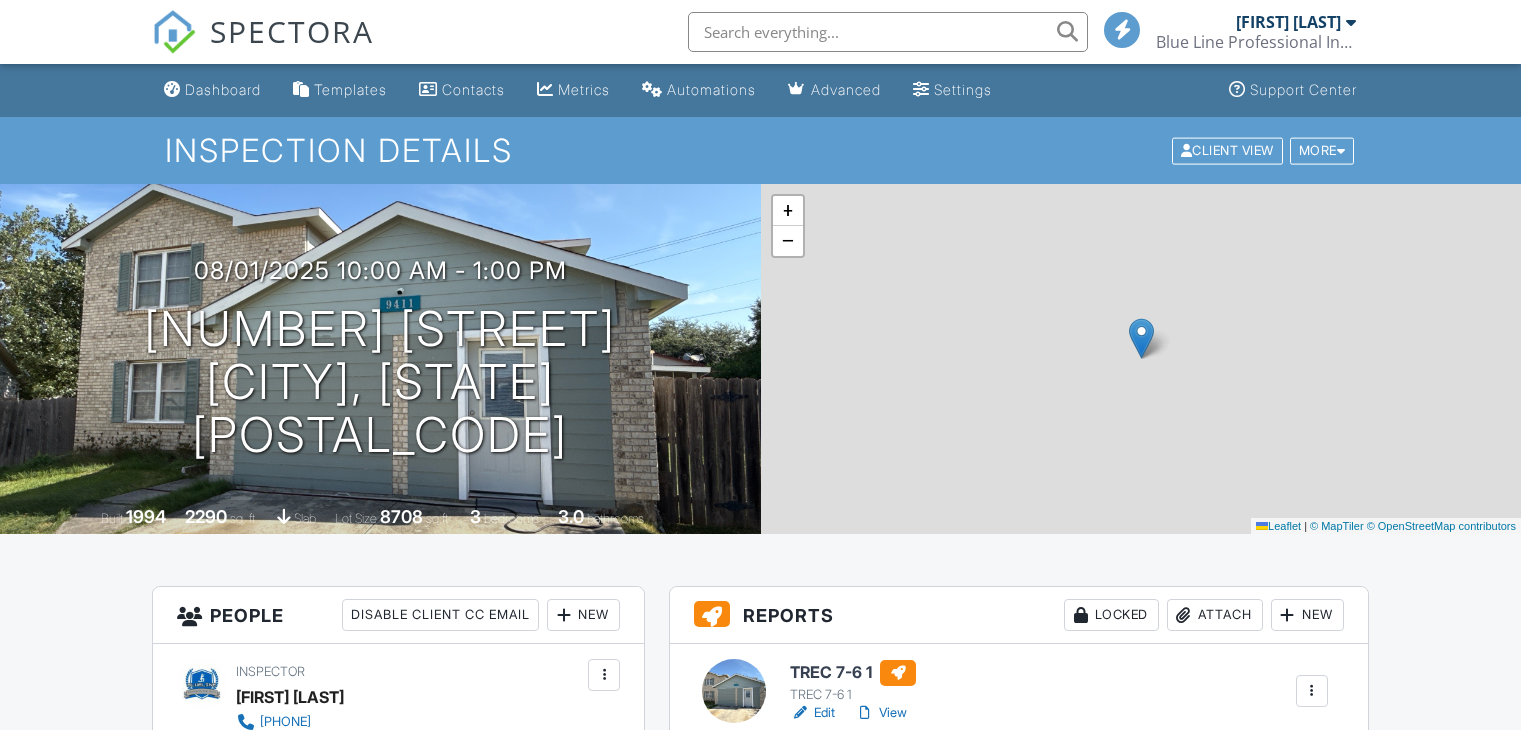scroll, scrollTop: 0, scrollLeft: 0, axis: both 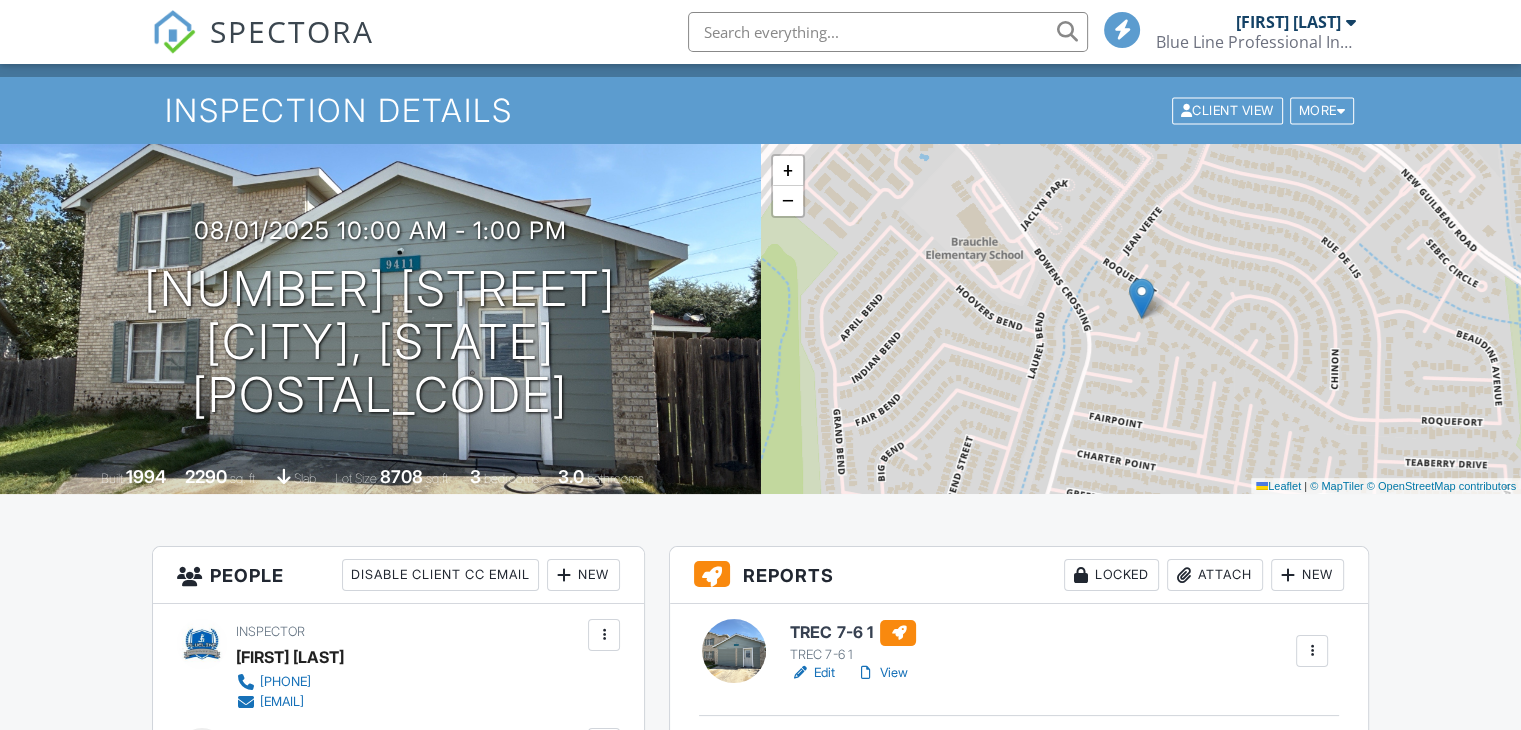 drag, startPoint x: 808, startPoint y: 719, endPoint x: 844, endPoint y: 695, distance: 43.266617 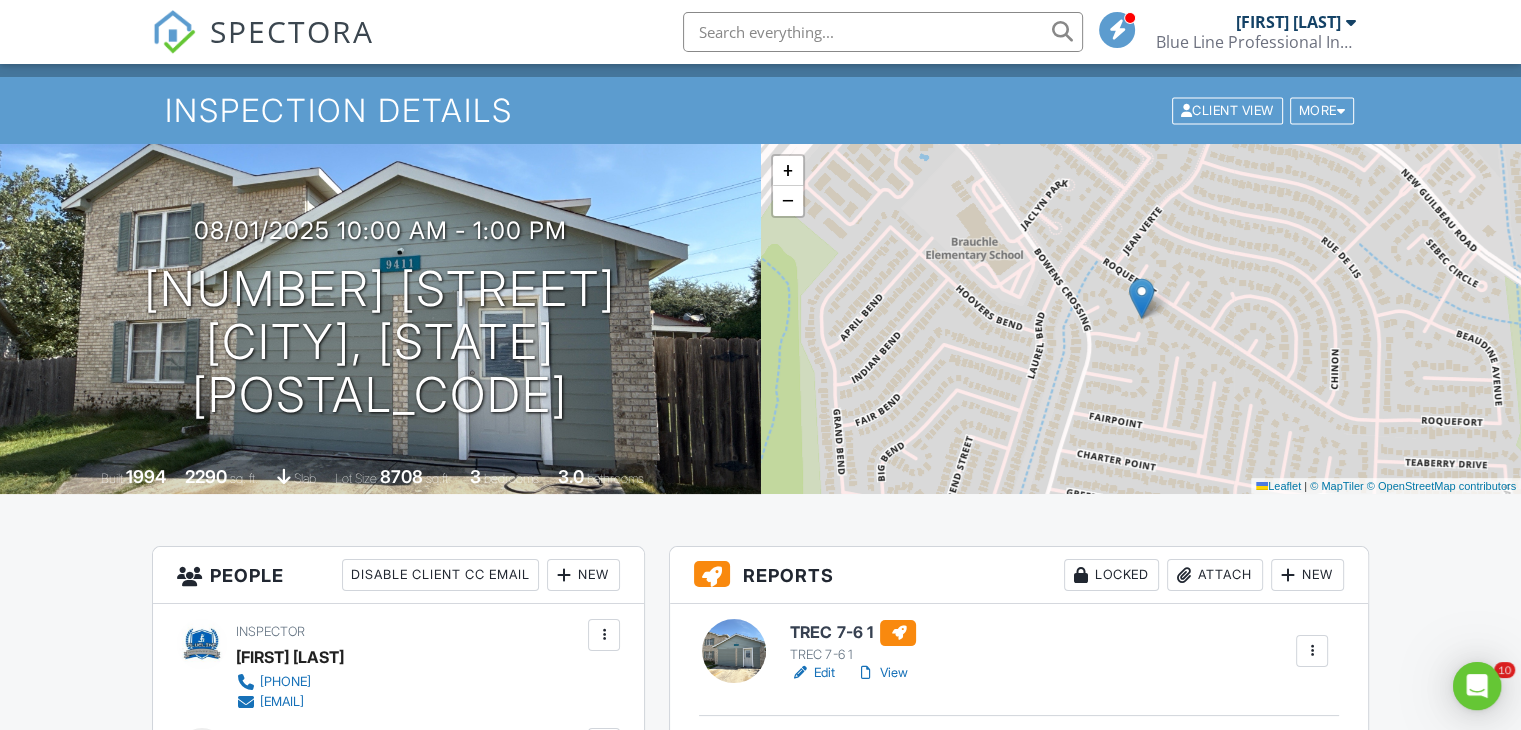 scroll, scrollTop: 0, scrollLeft: 0, axis: both 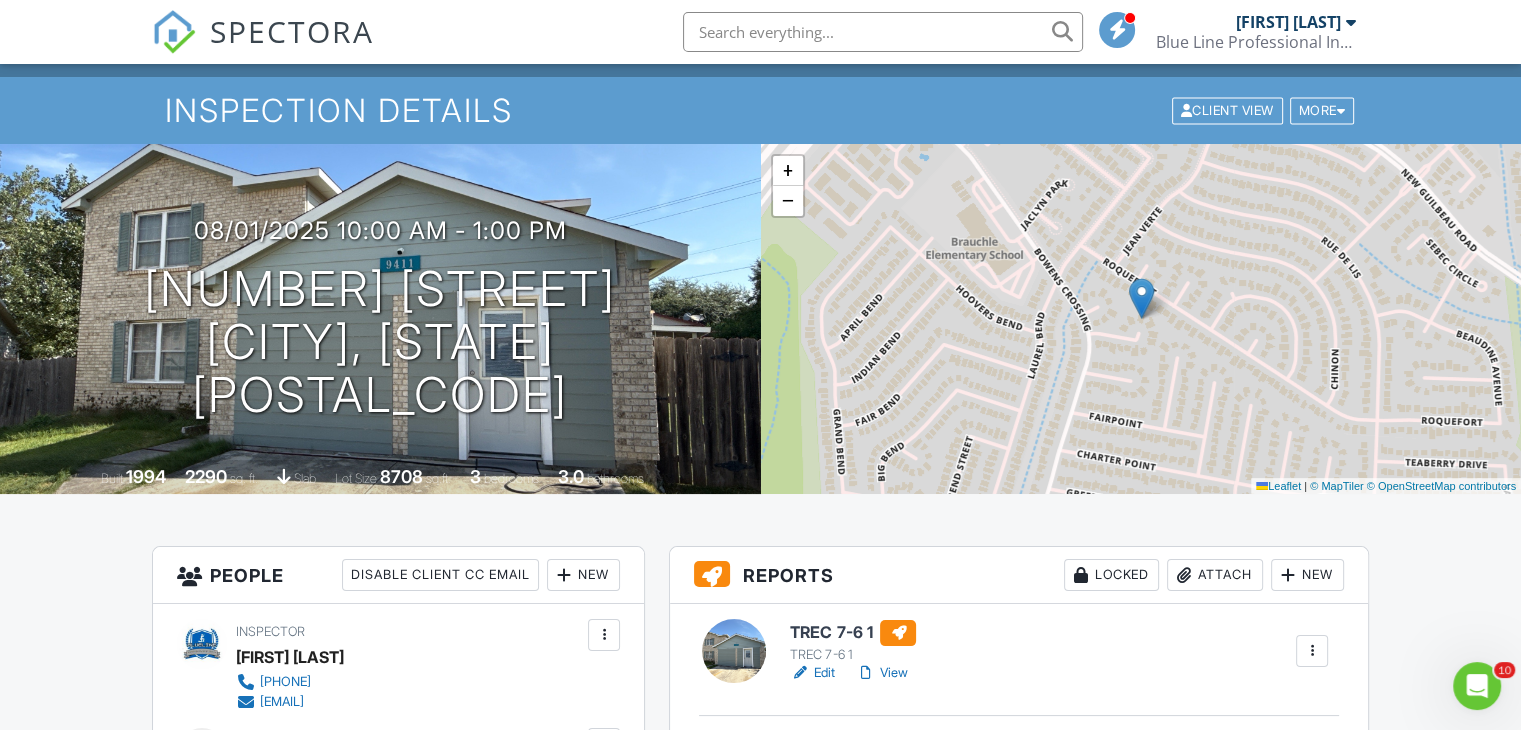 click on "Edit" at bounding box center [812, 673] 